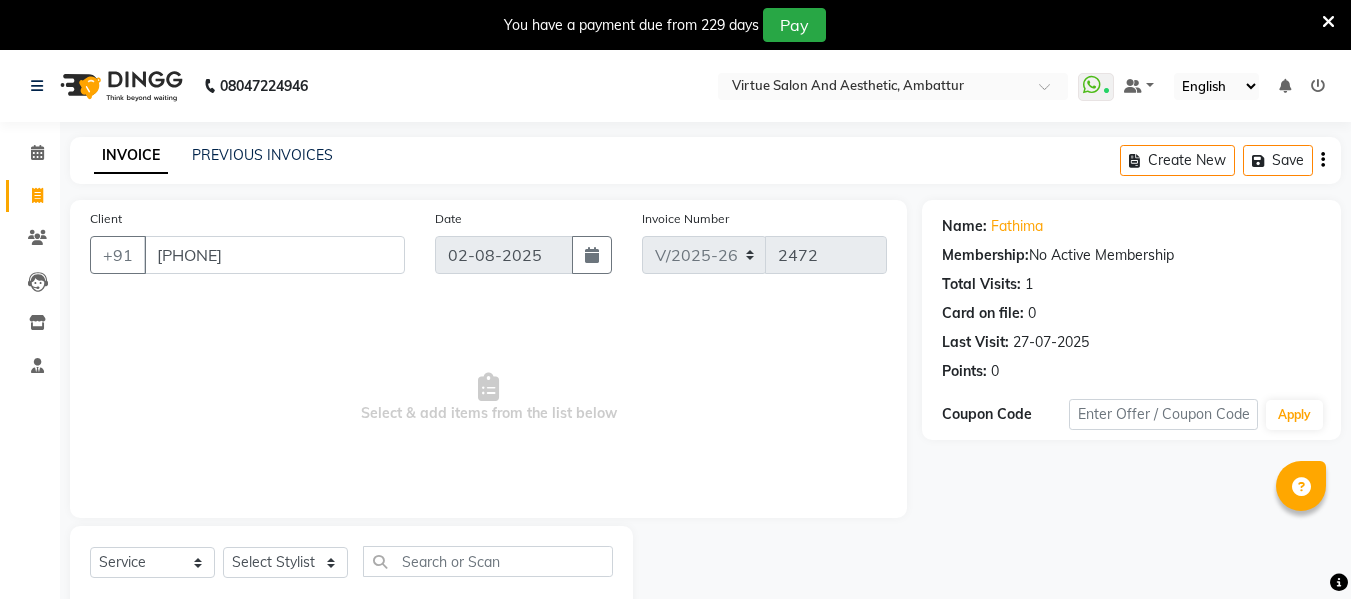 select on "5237" 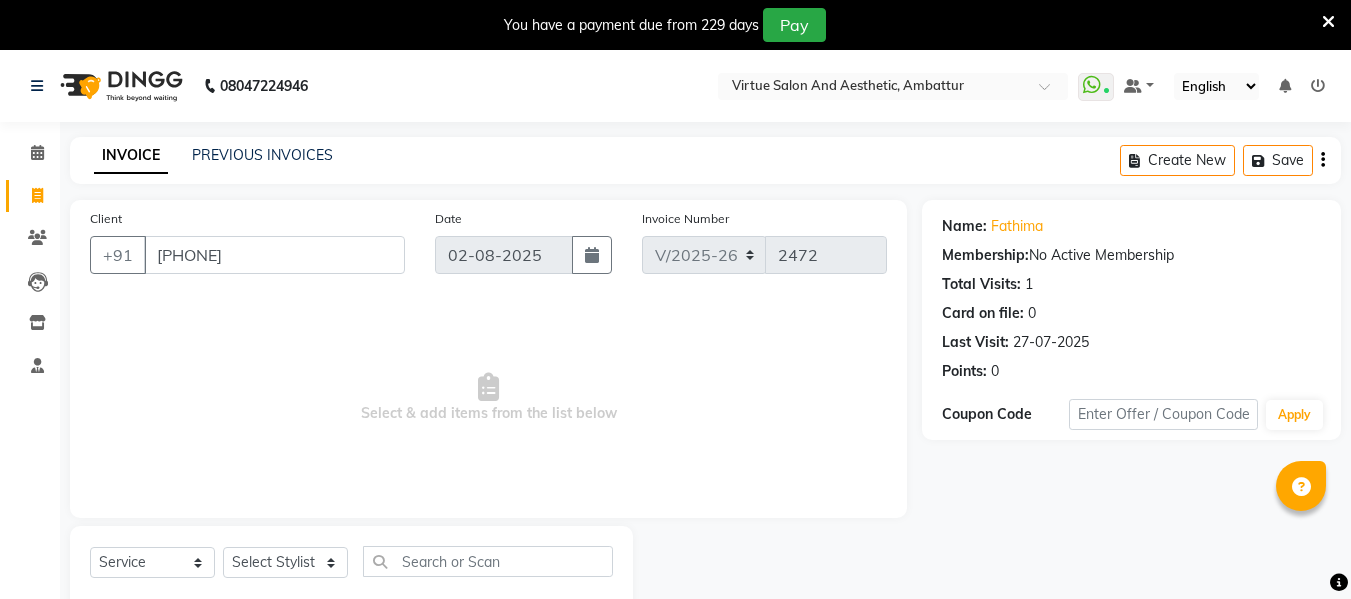 scroll, scrollTop: 0, scrollLeft: 0, axis: both 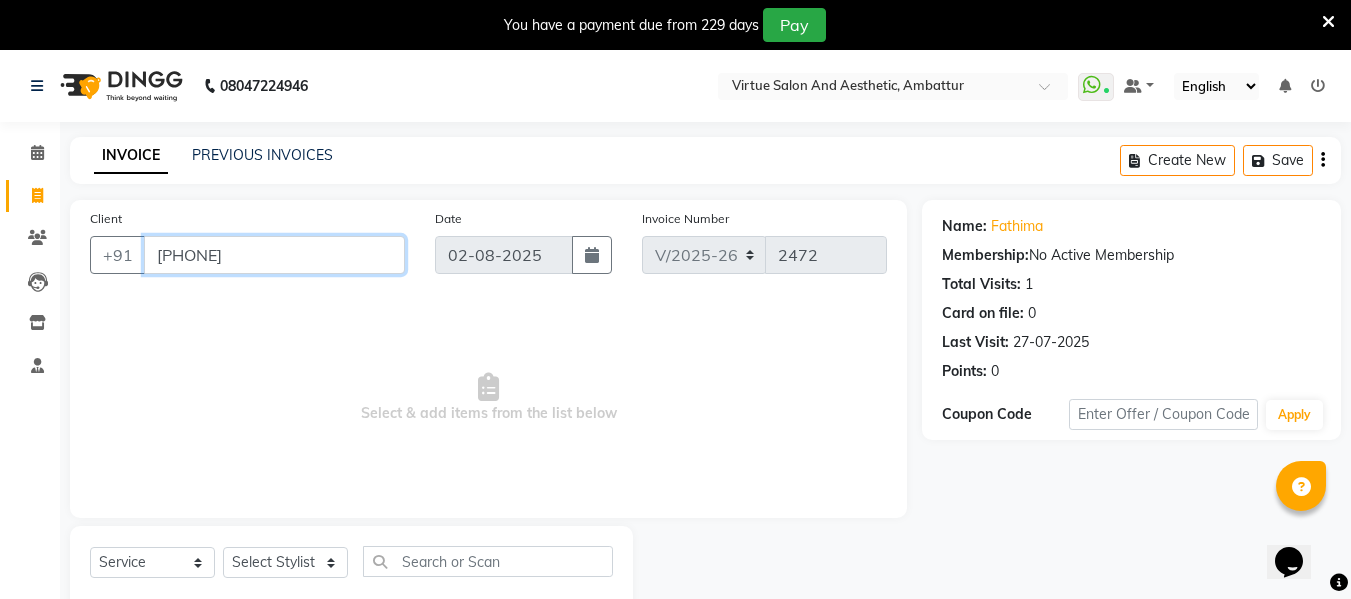 click on "[PHONE]" at bounding box center (274, 255) 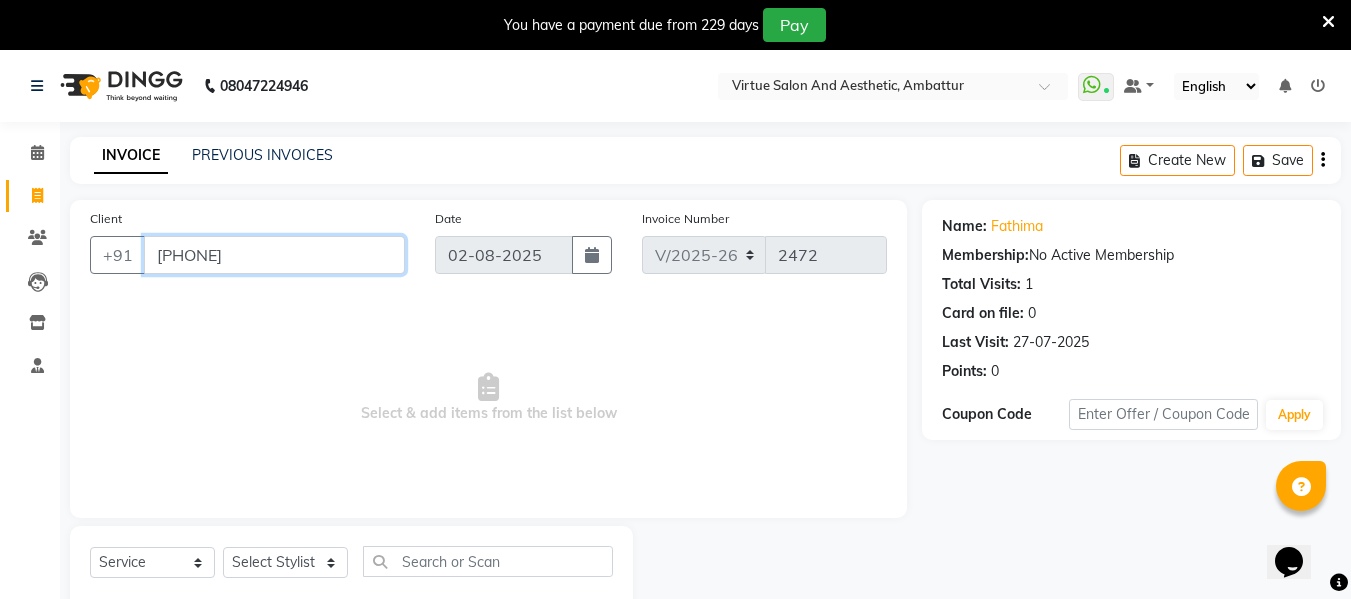paste on "7550227365" 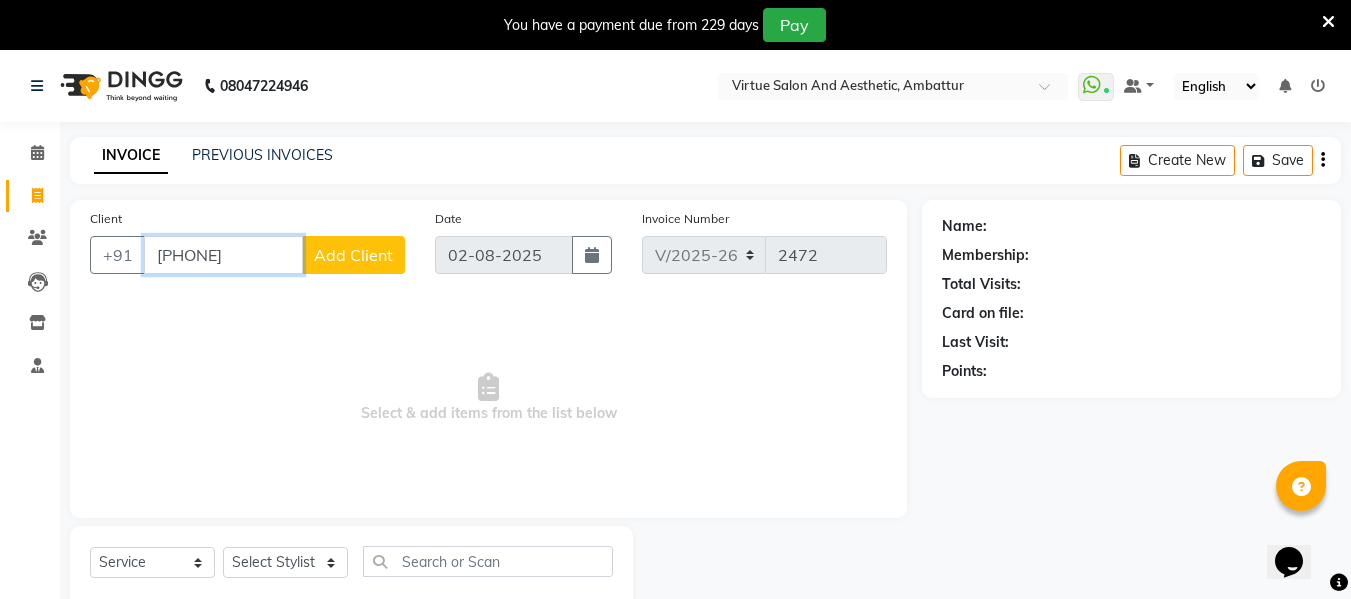 click on "7550227365" at bounding box center [223, 255] 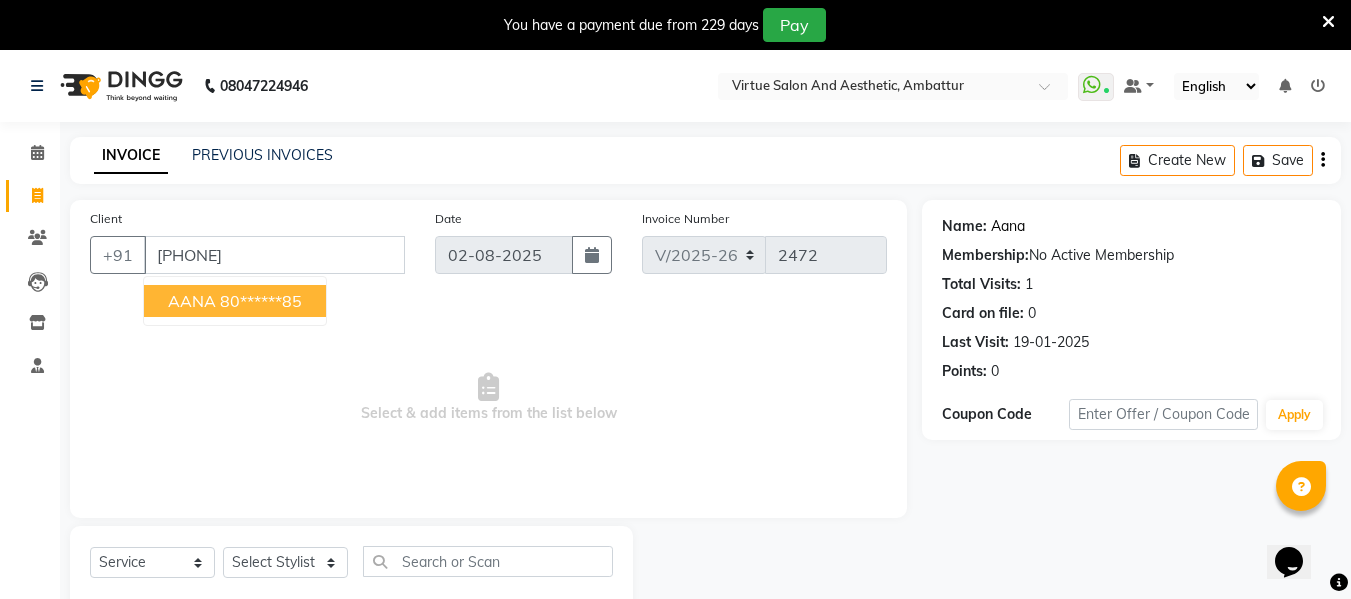 click on "Aana" 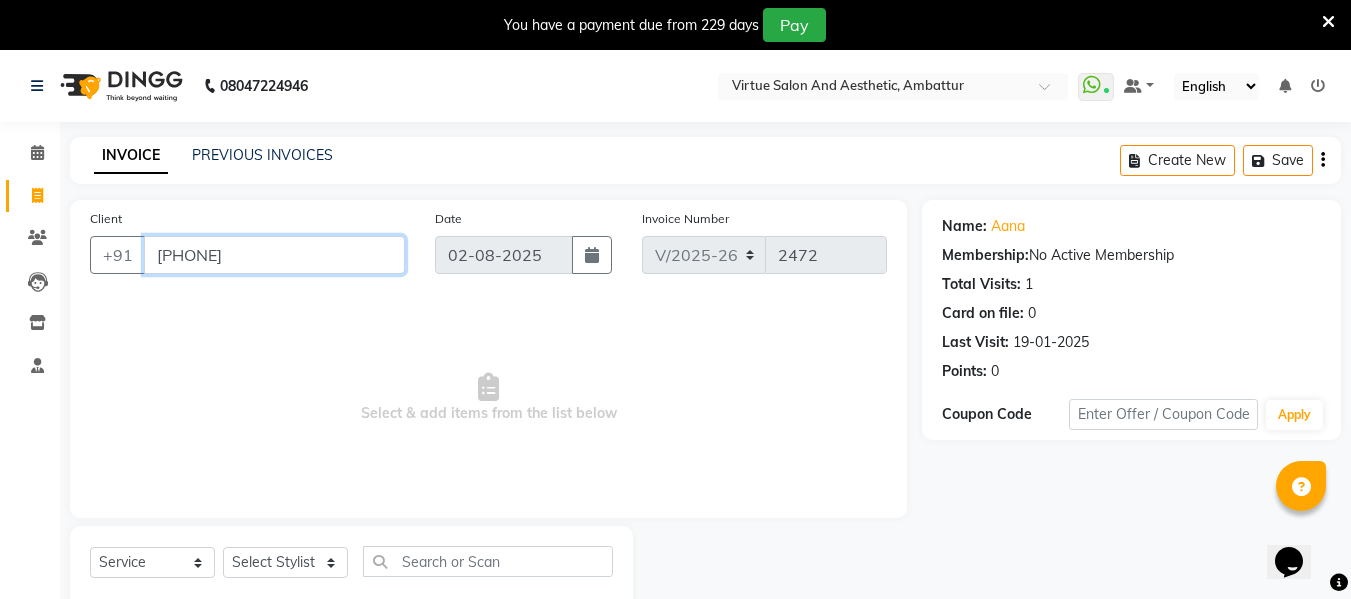 click on "8072417585" at bounding box center (274, 255) 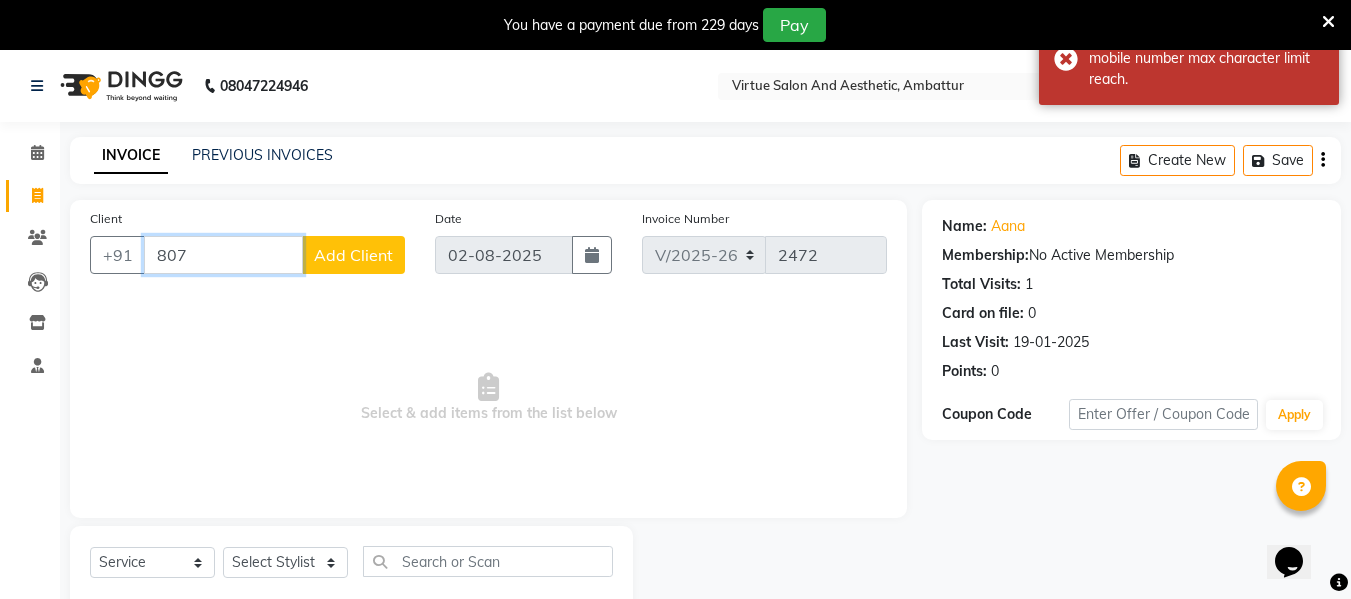 click on "807" at bounding box center (223, 255) 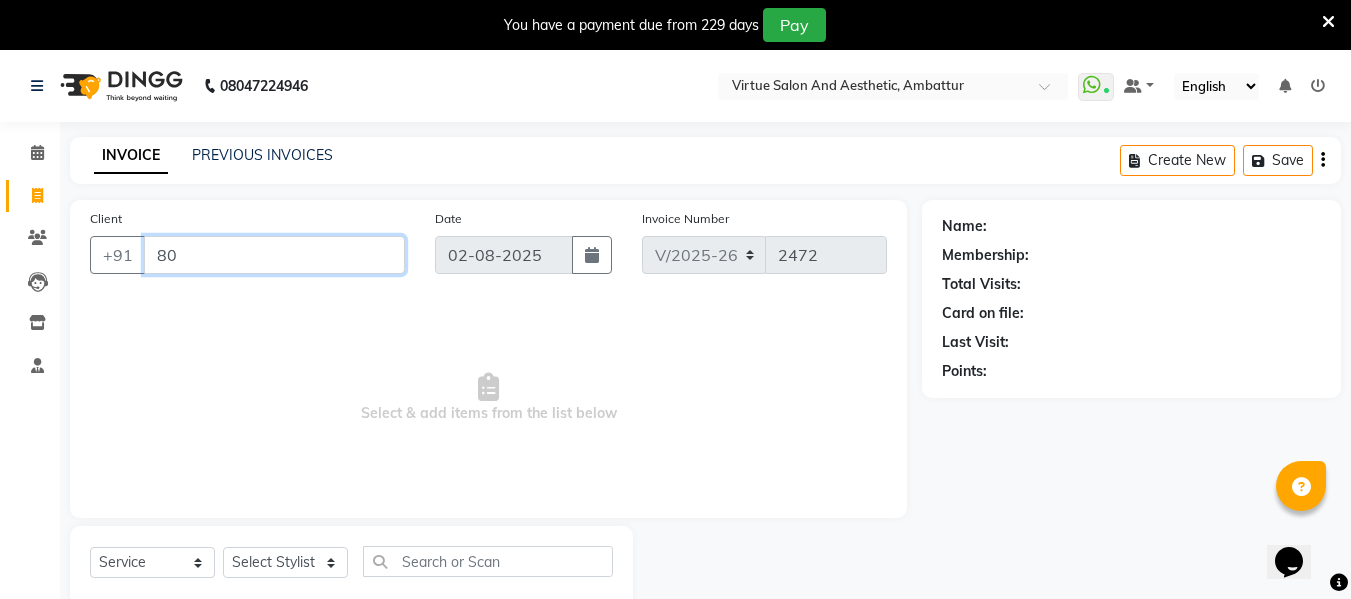 type on "8" 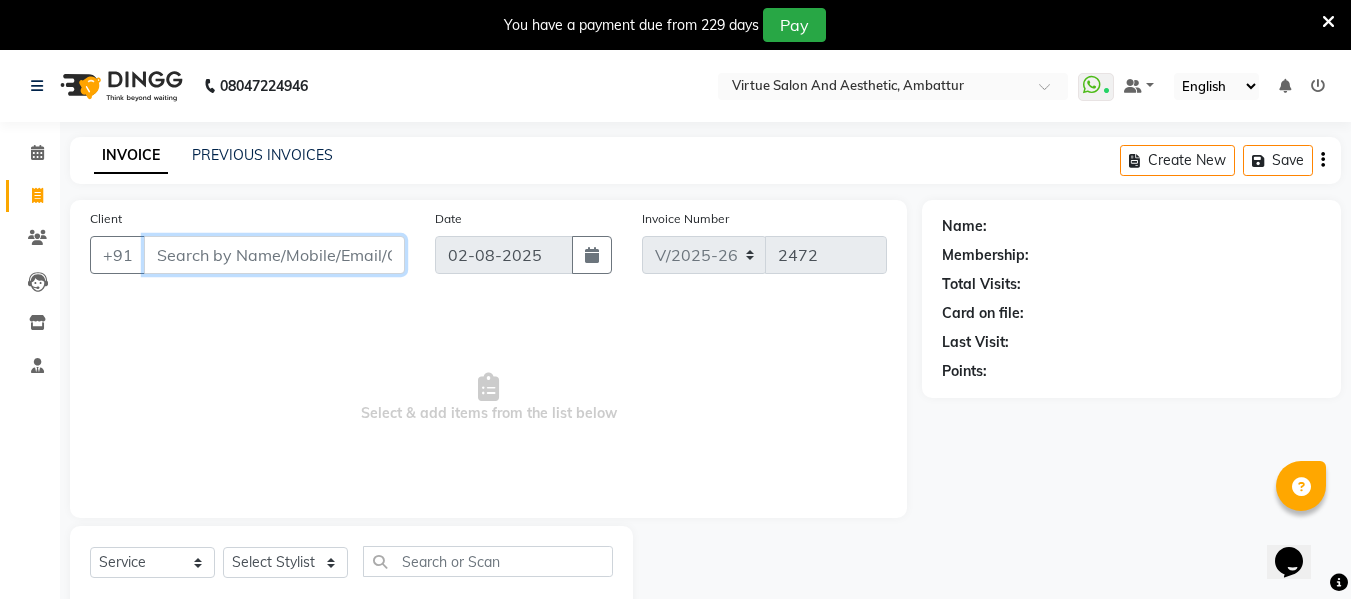 click on "Client" at bounding box center [274, 255] 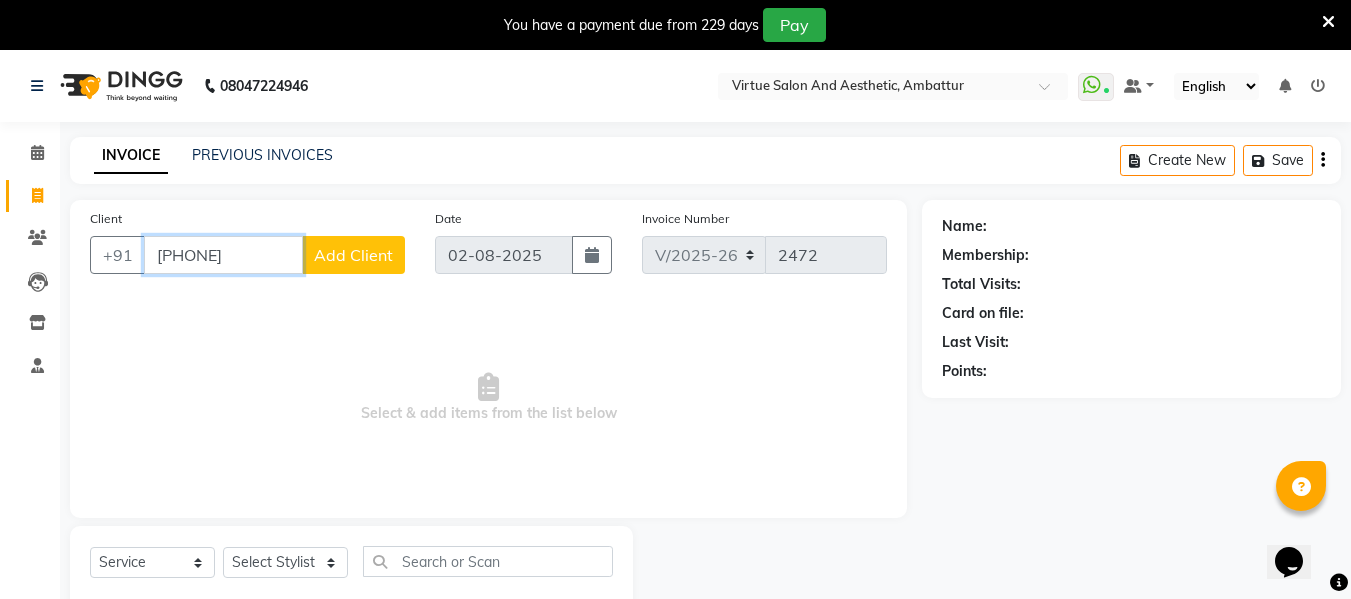 click on "9384189849" at bounding box center [223, 255] 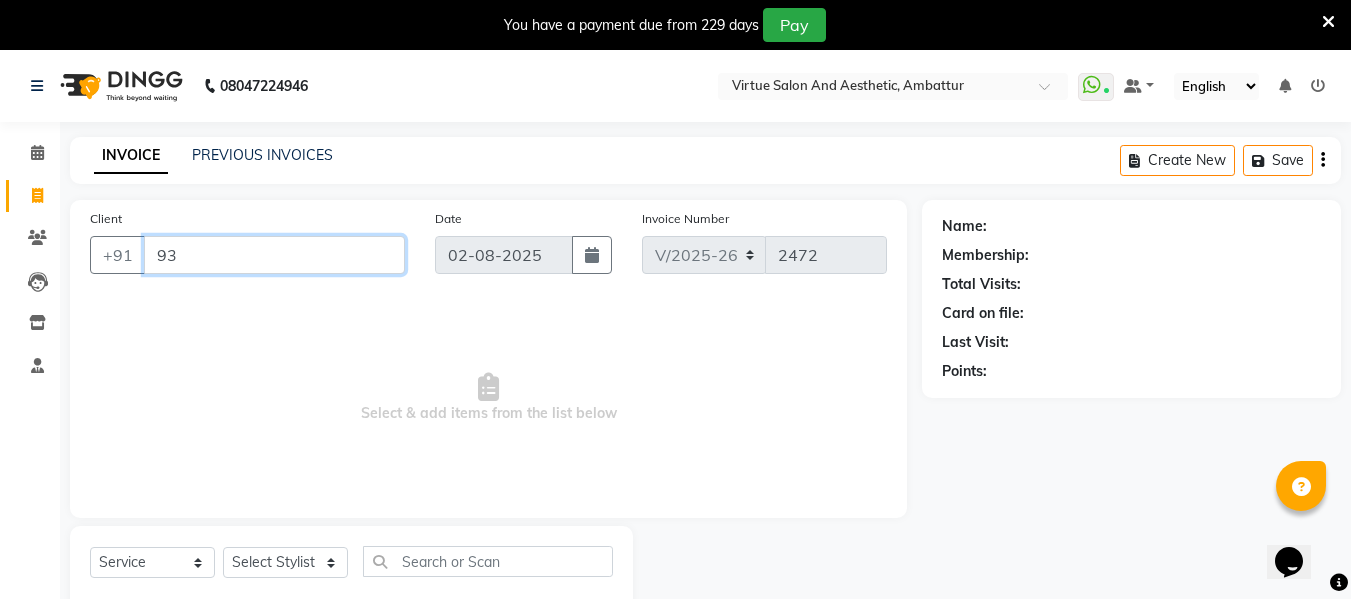 type on "9" 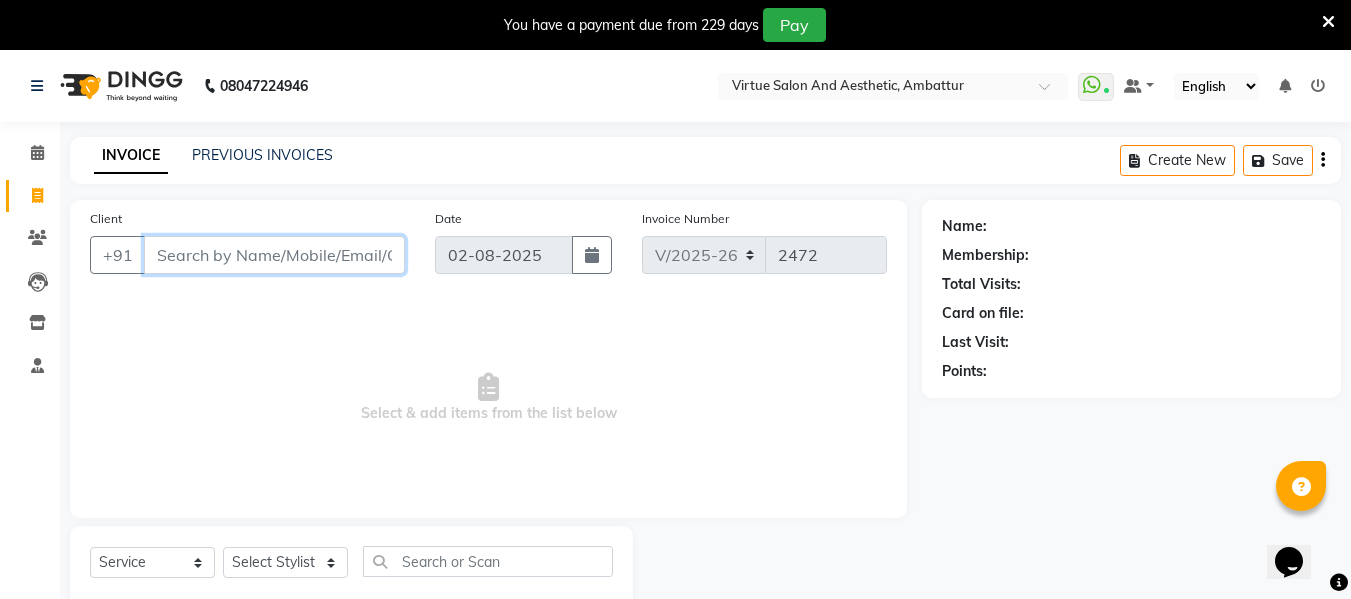 paste on "9840125472" 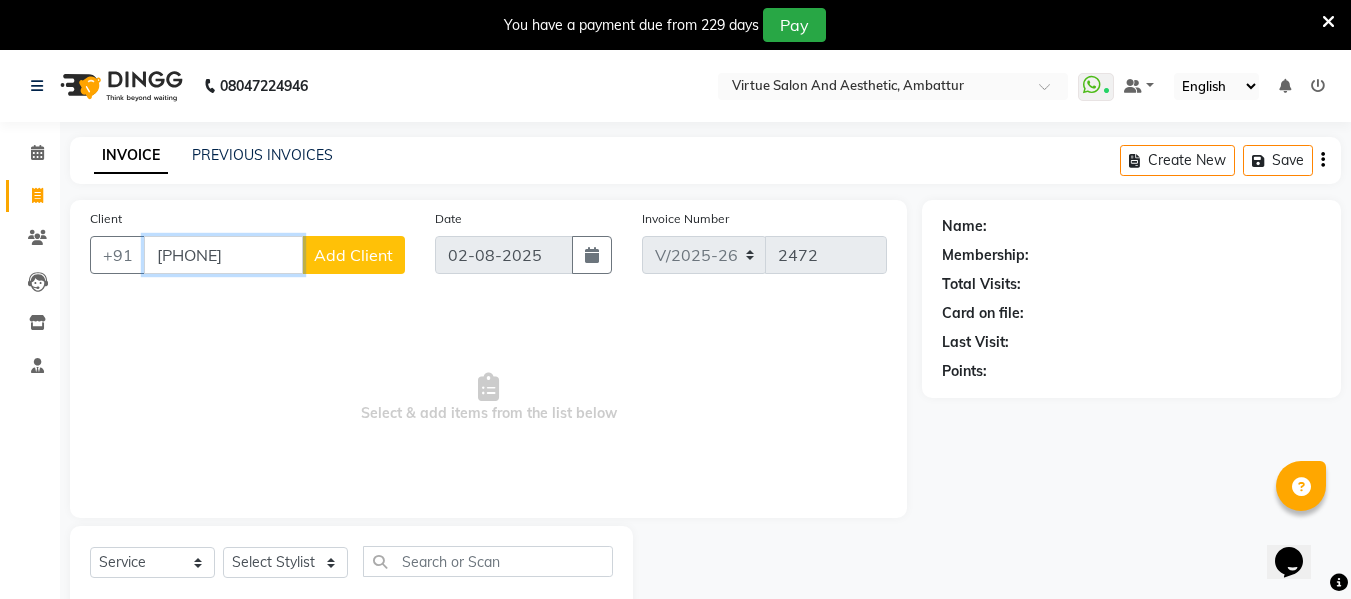 click on "9840125472" at bounding box center [223, 255] 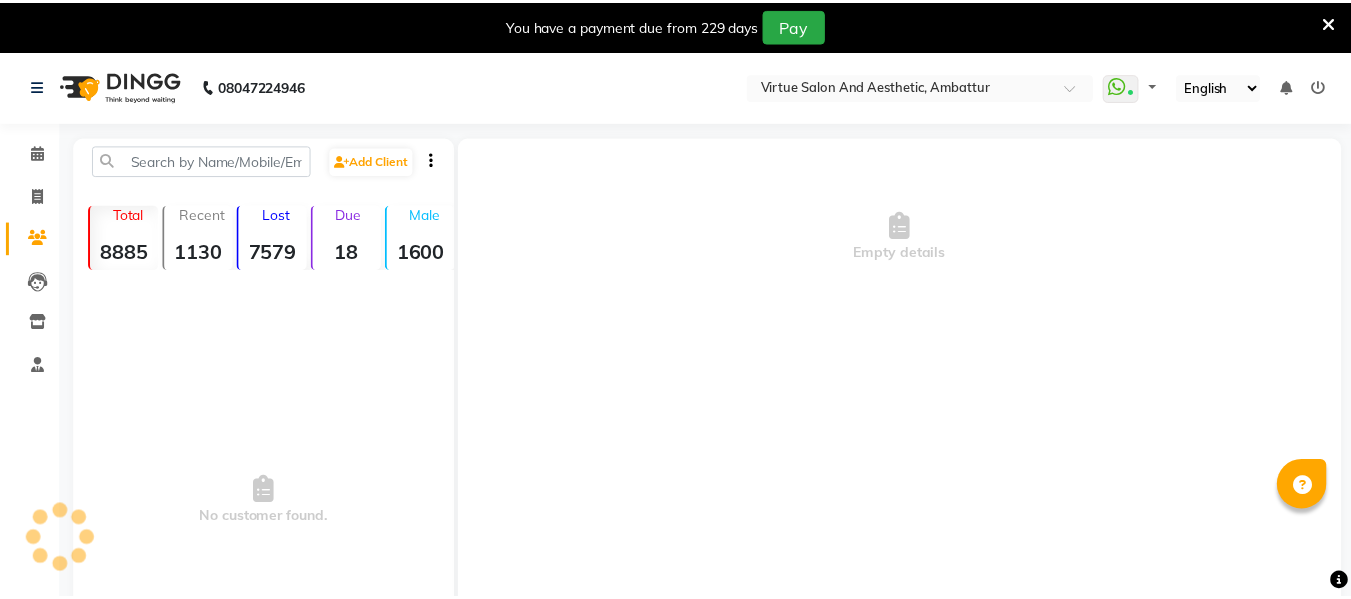 scroll, scrollTop: 0, scrollLeft: 0, axis: both 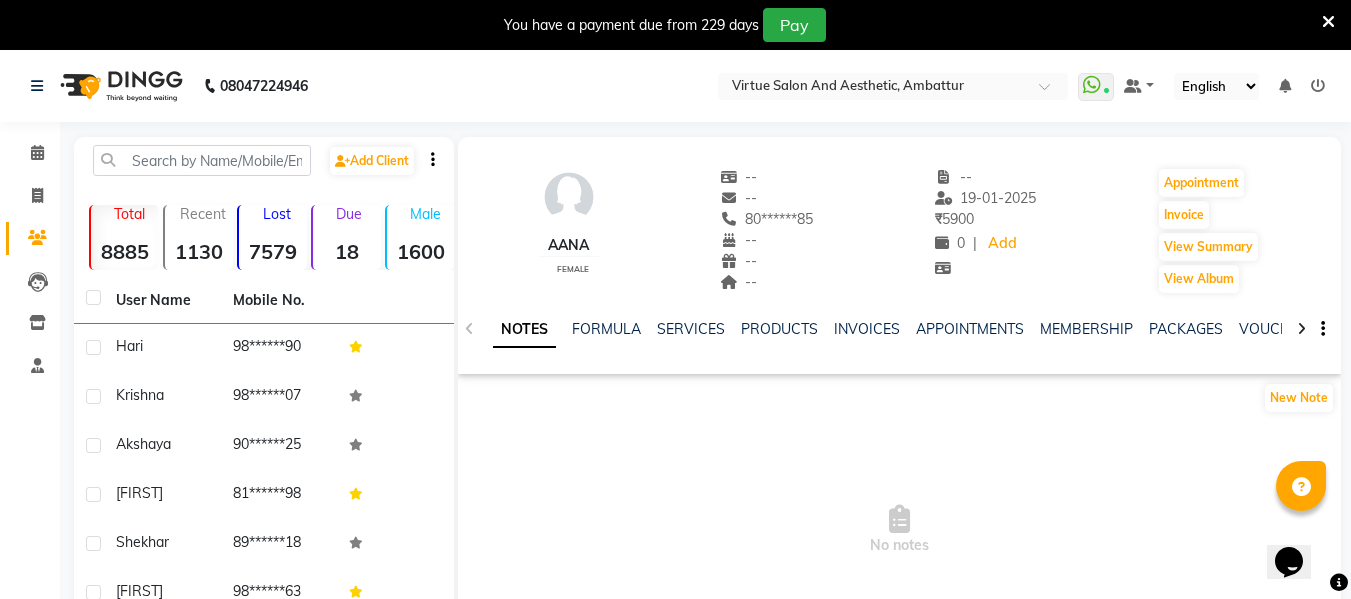 click on "SERVICES" 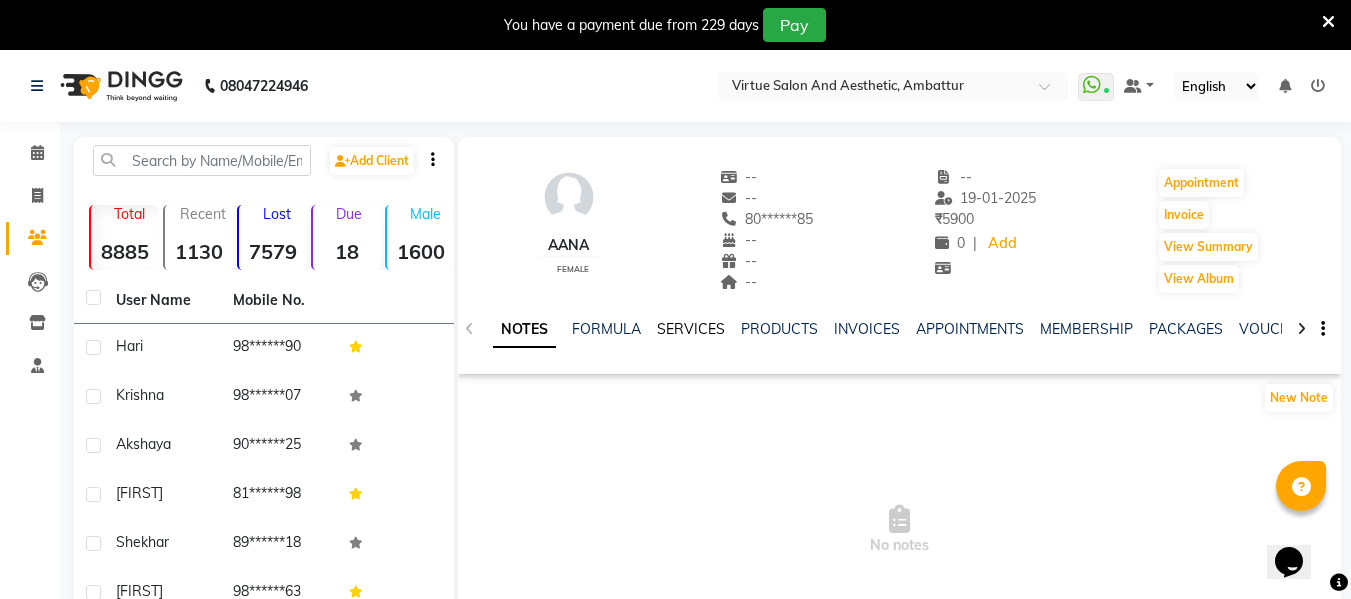 click on "SERVICES" 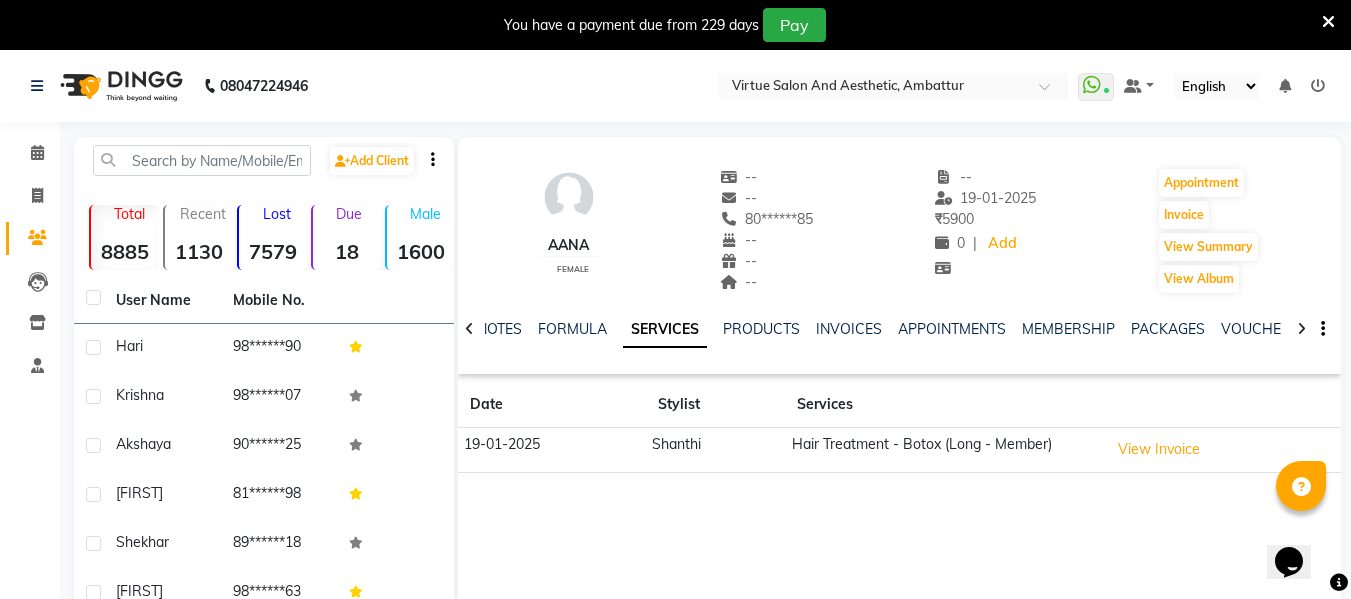 click on "Shanthi" 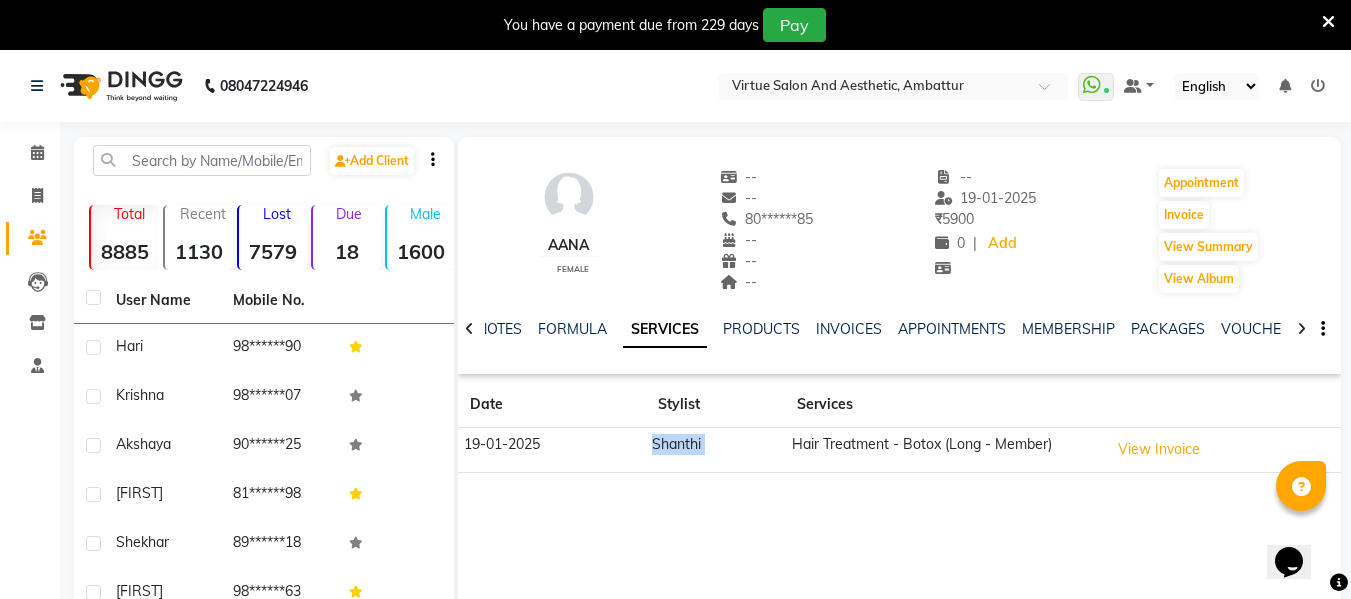 click on "Shanthi" 